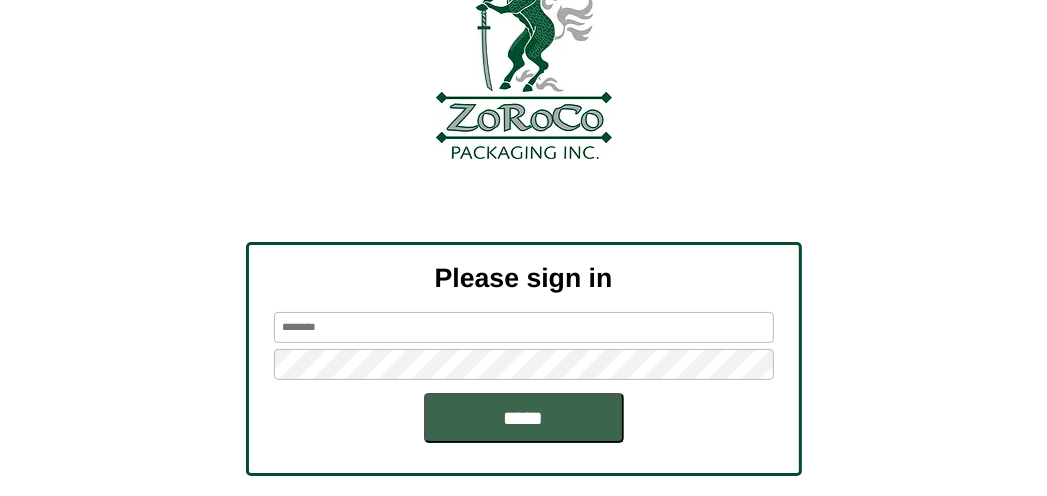 scroll, scrollTop: 228, scrollLeft: 0, axis: vertical 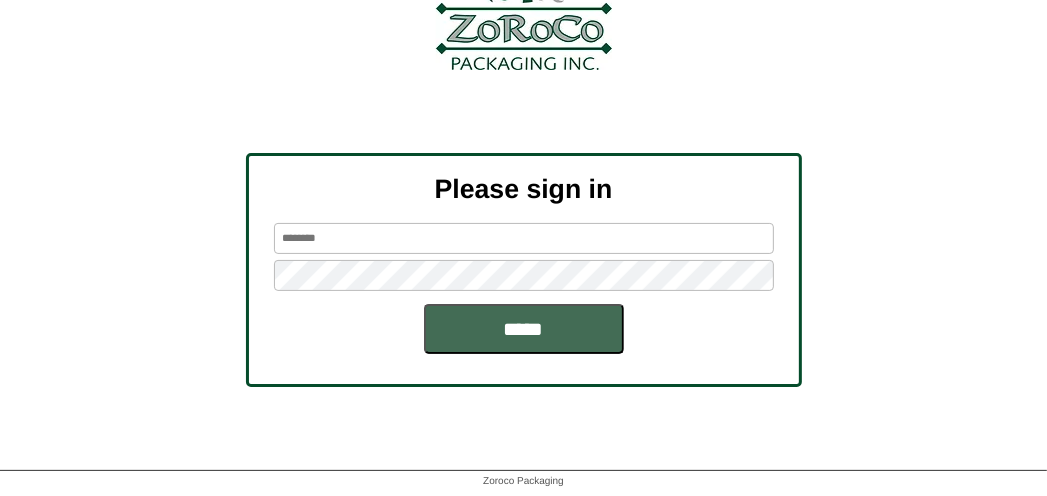 type on "*******" 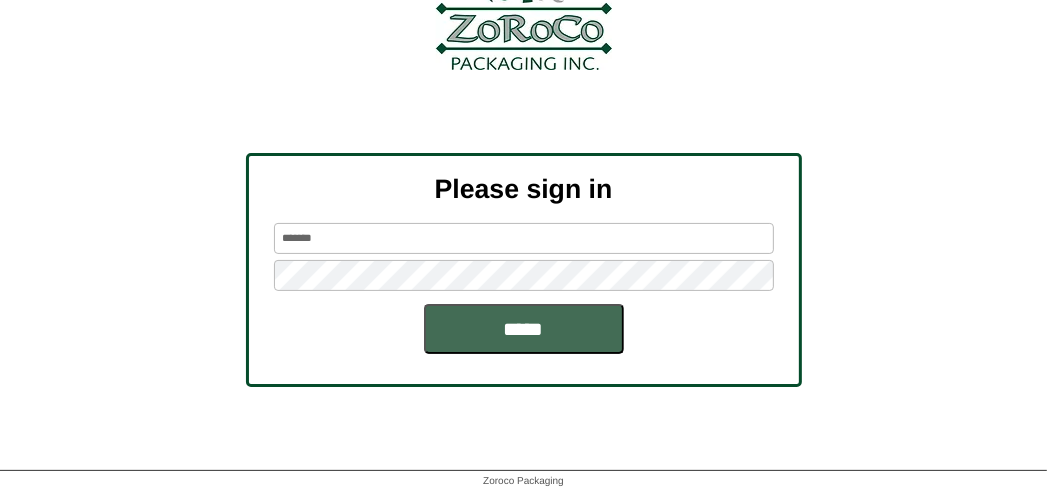 click on "*****" at bounding box center [524, 329] 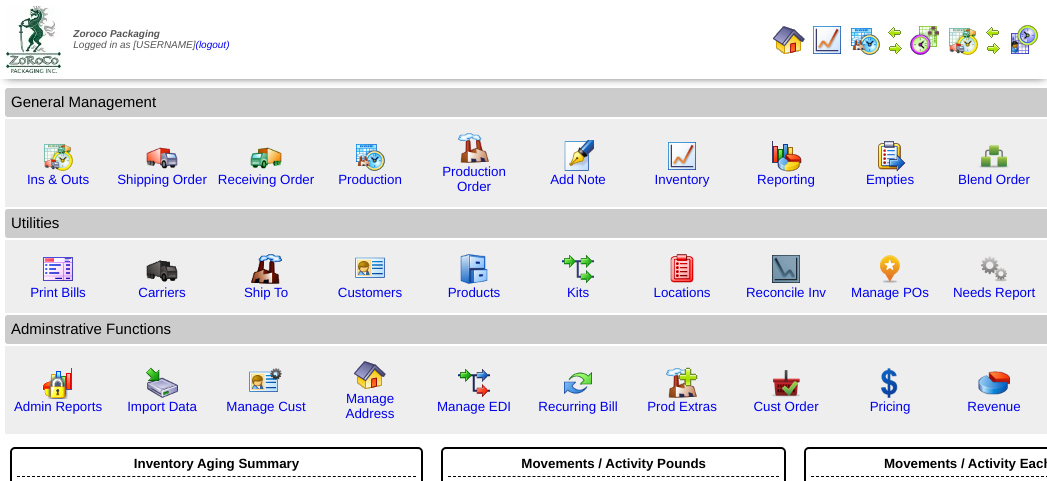 scroll, scrollTop: 0, scrollLeft: 0, axis: both 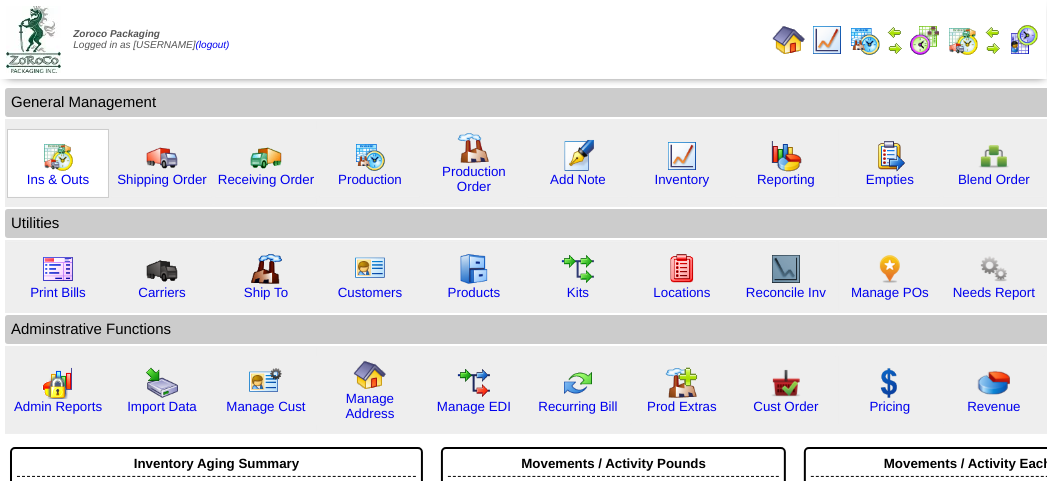 click at bounding box center (58, 156) 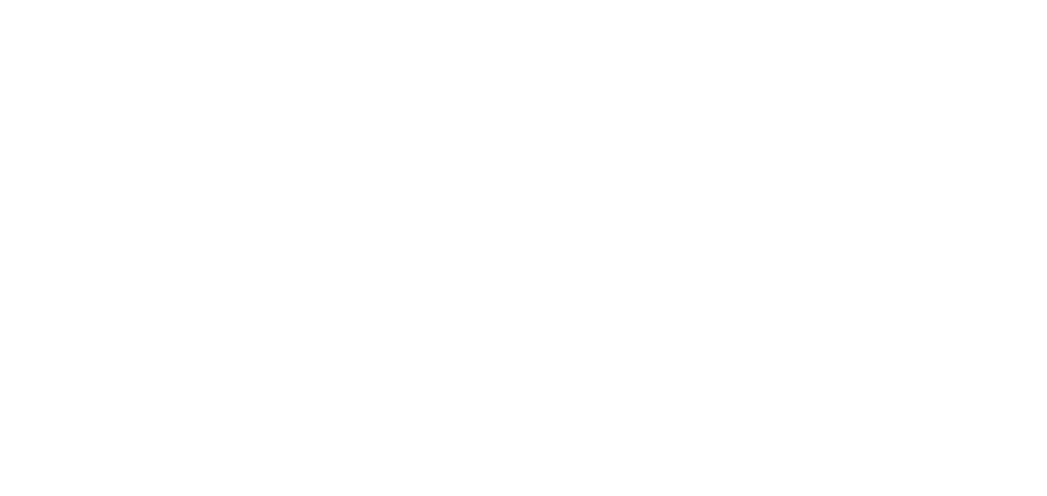 scroll, scrollTop: 0, scrollLeft: 0, axis: both 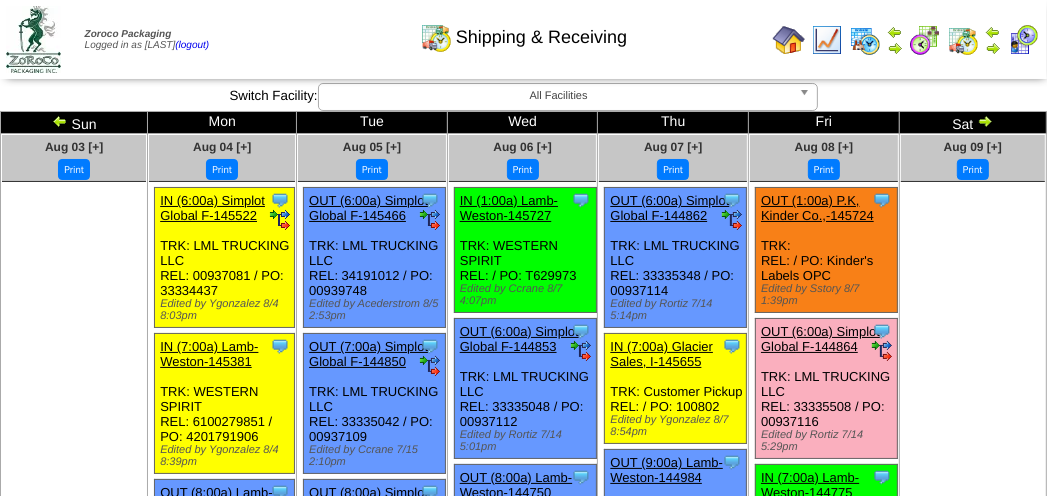 click on "Shipping & Receiving" at bounding box center (523, 30) 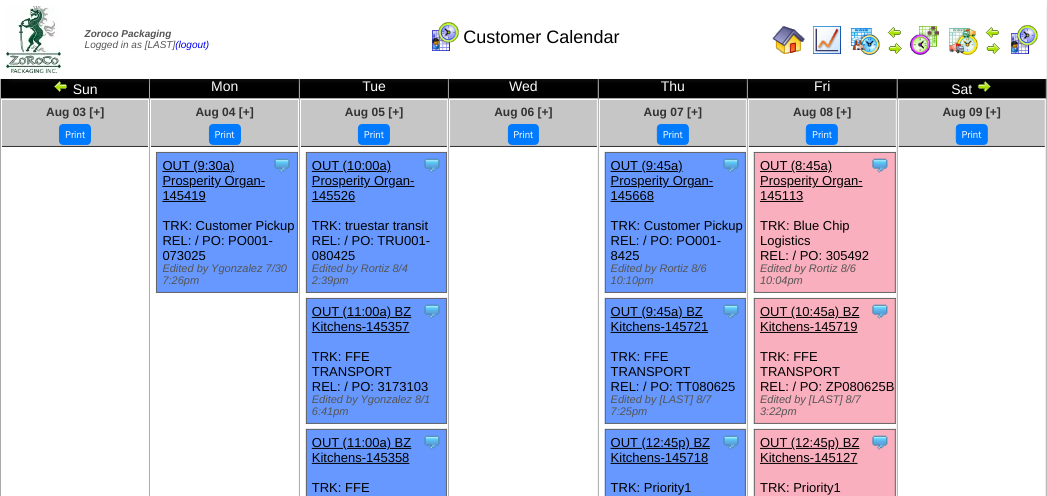 scroll, scrollTop: 0, scrollLeft: 0, axis: both 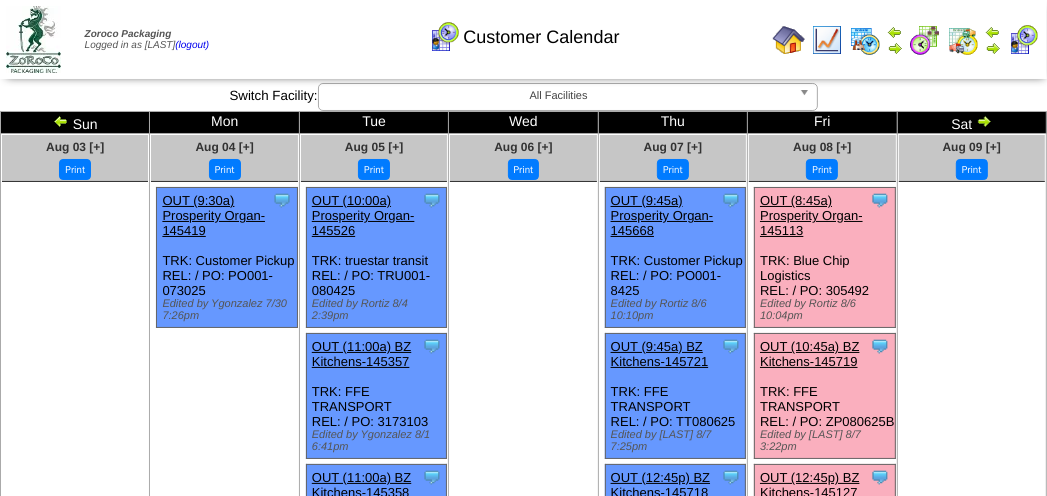 click on "Customer Calendar" at bounding box center [523, 30] 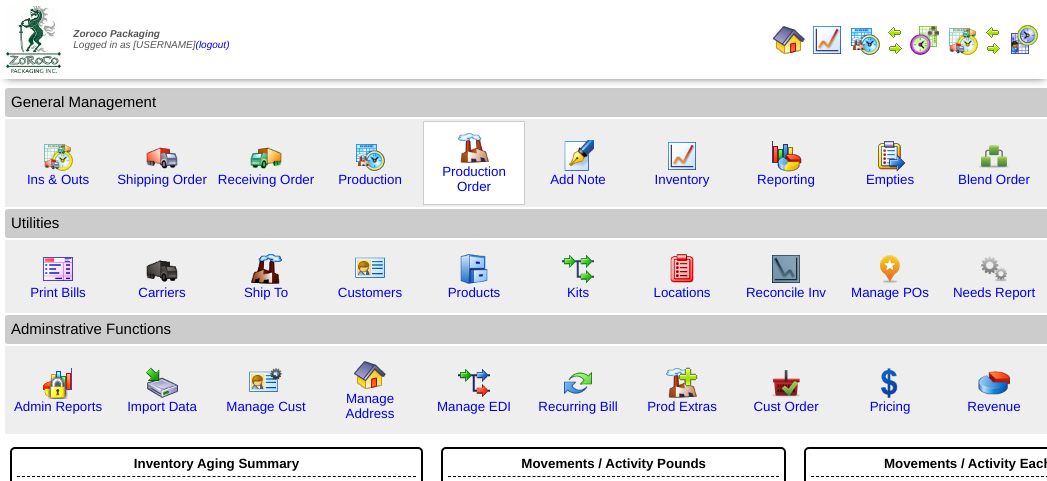scroll, scrollTop: 0, scrollLeft: 0, axis: both 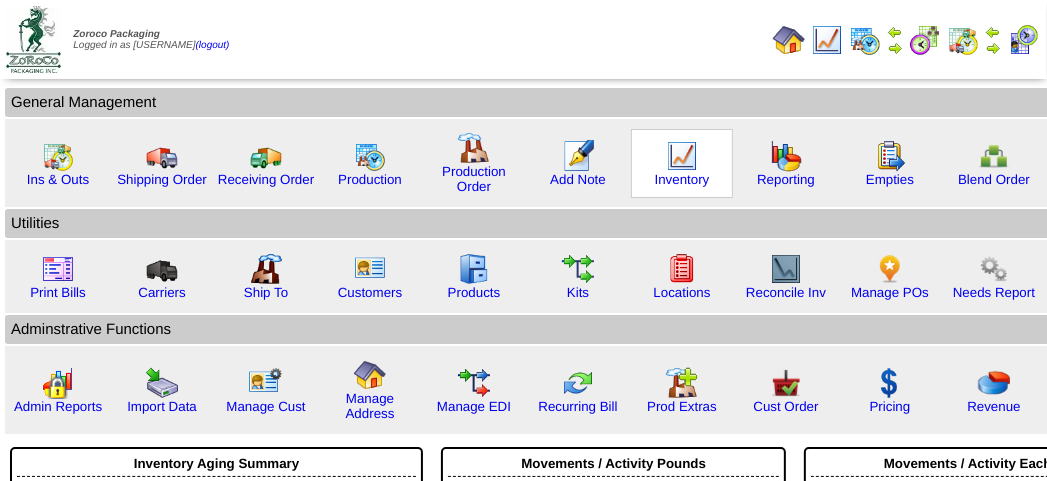 click at bounding box center [682, 156] 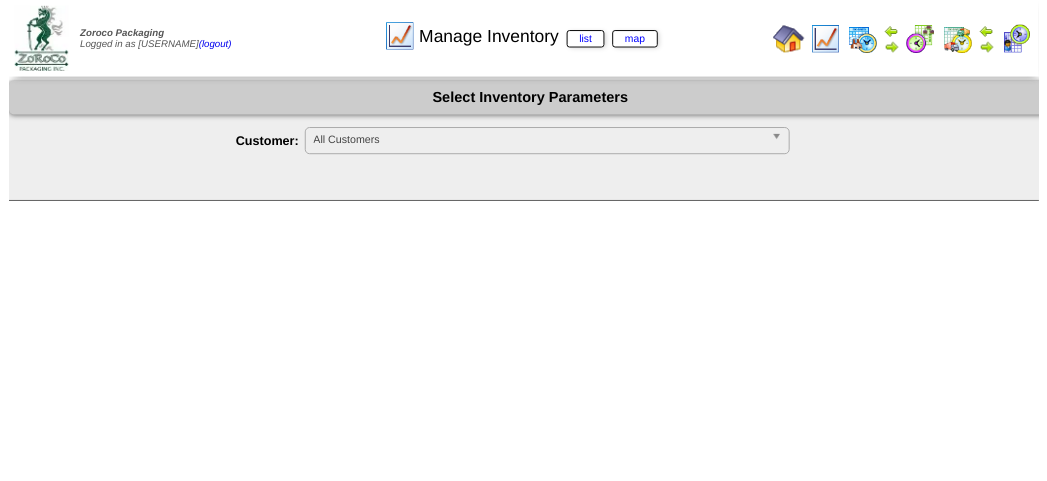 scroll, scrollTop: 0, scrollLeft: 0, axis: both 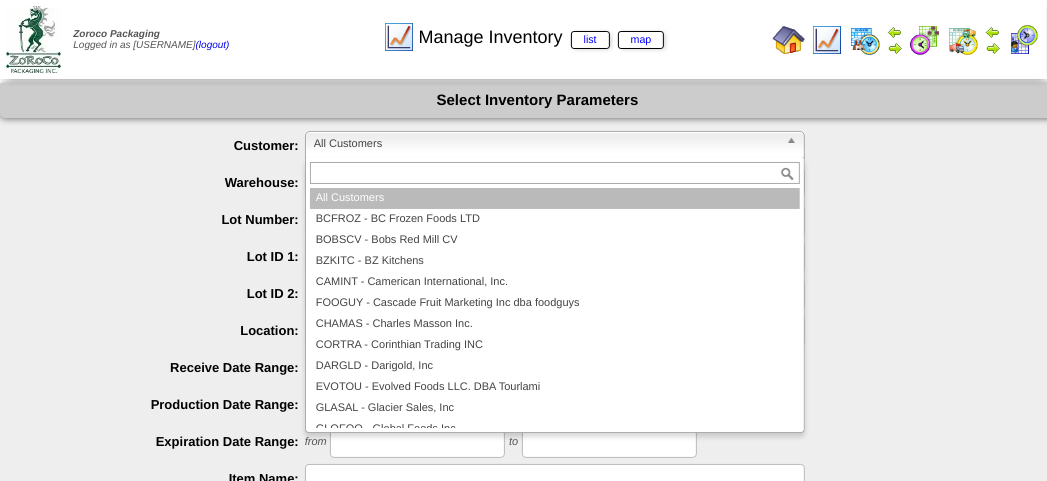 click on "All Customers" at bounding box center (546, 144) 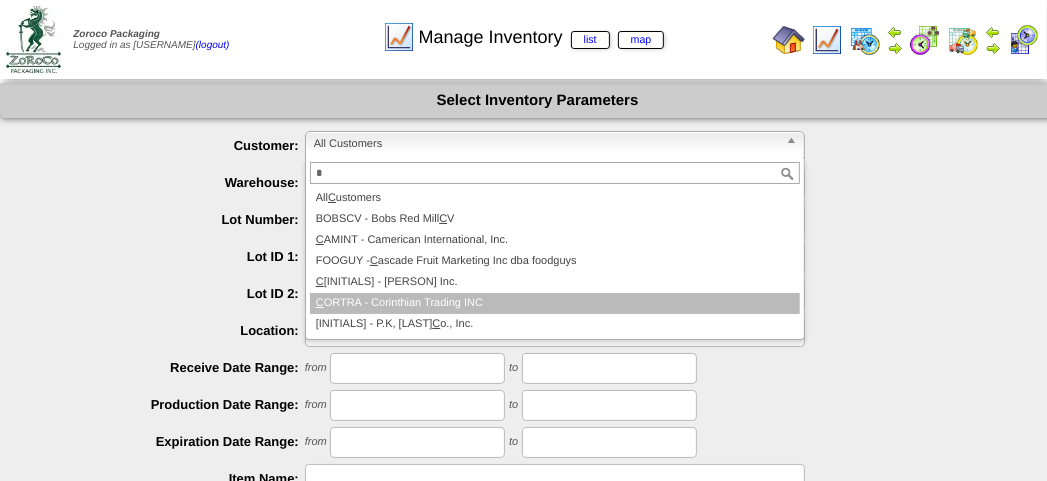 type on "*" 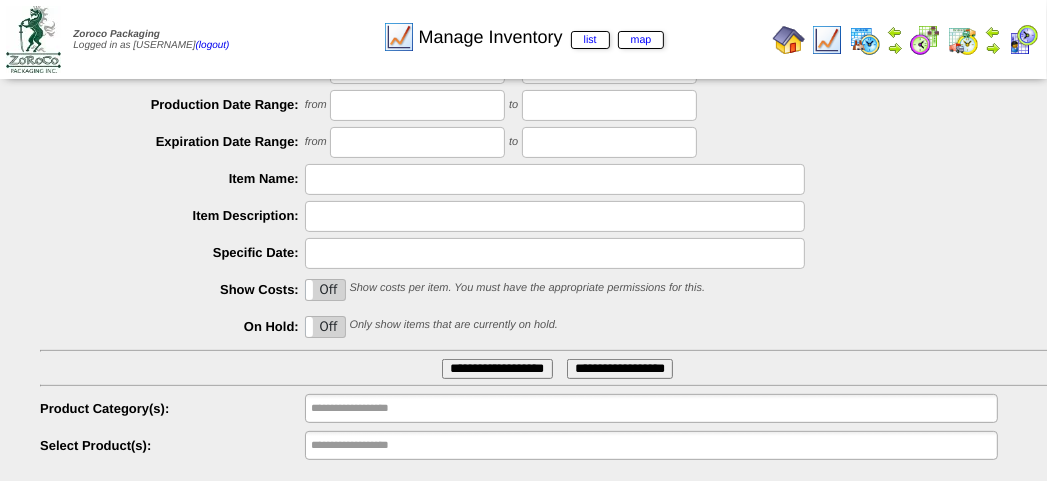 scroll, scrollTop: 352, scrollLeft: 0, axis: vertical 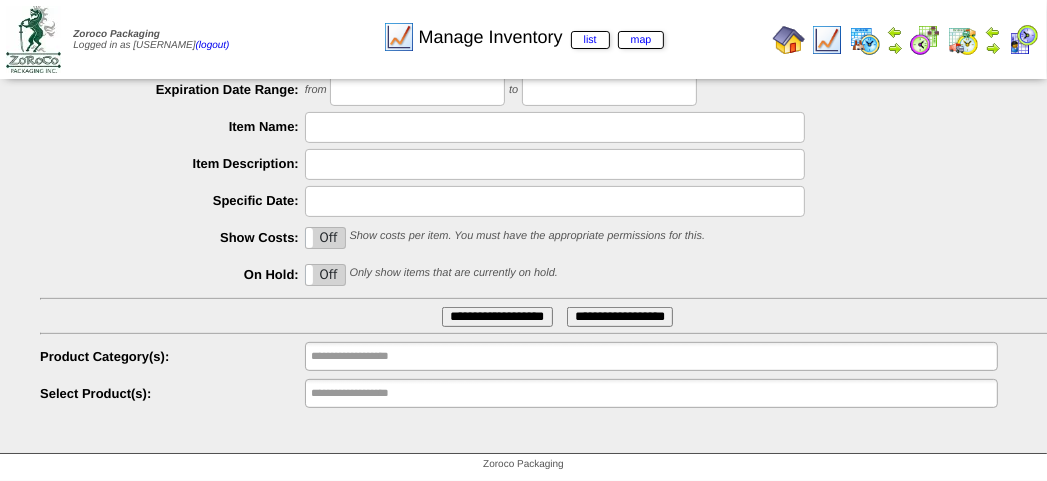 type 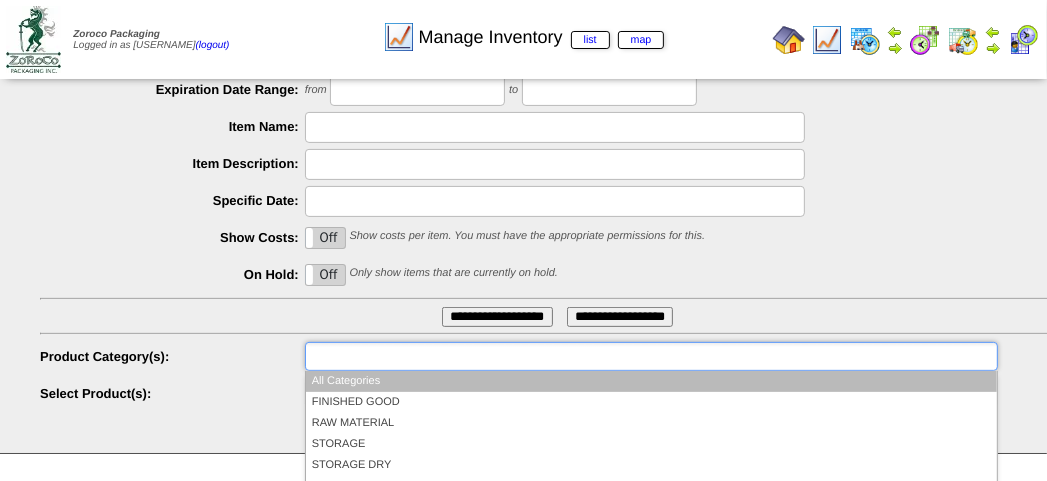 click at bounding box center (375, 356) 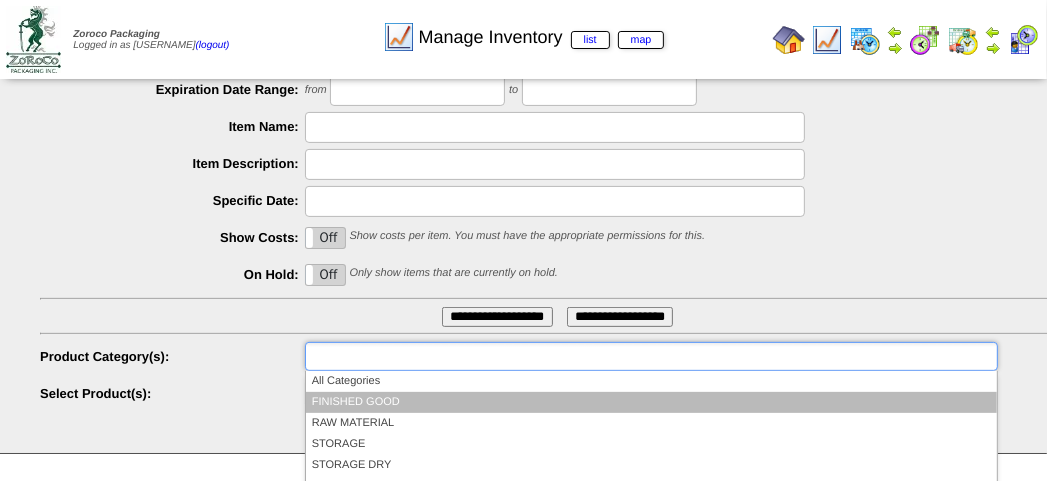 click on "FINISHED GOOD" at bounding box center (651, 402) 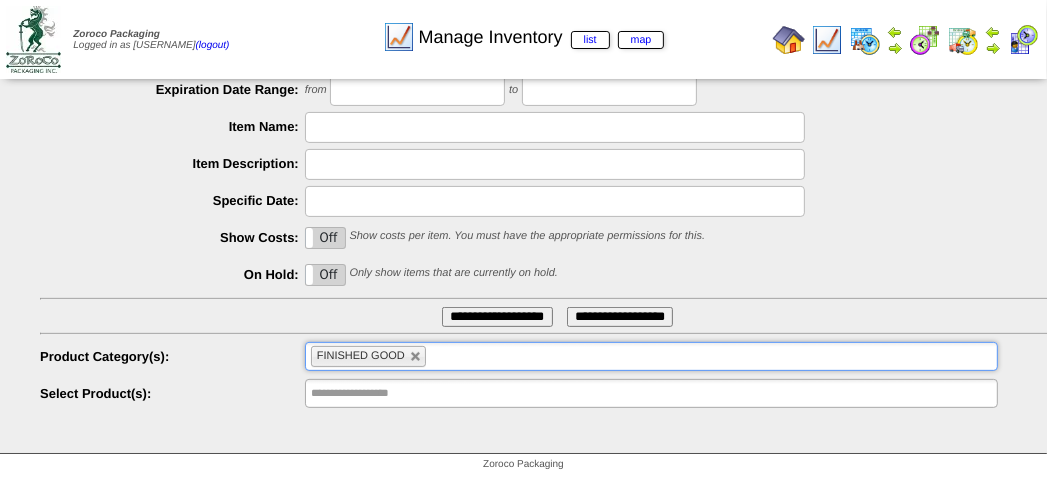 type 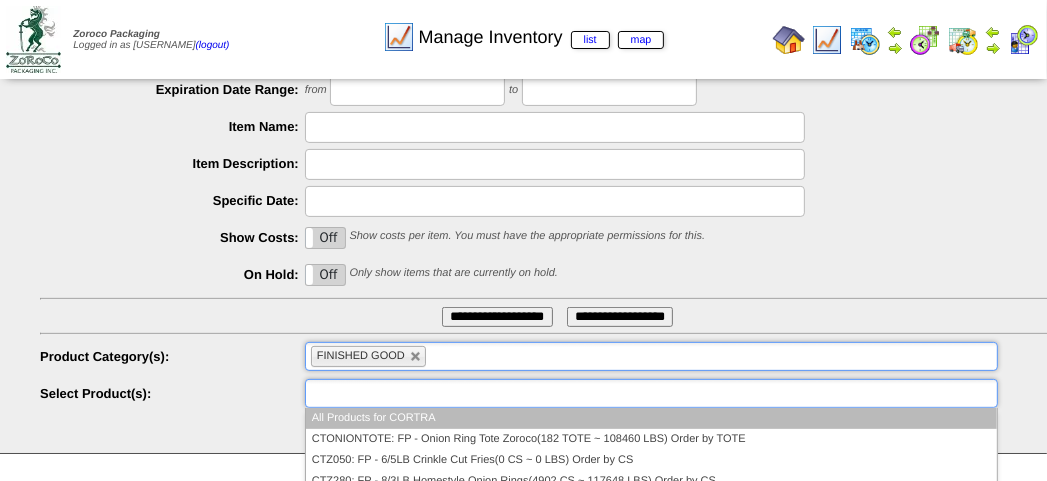 click at bounding box center (375, 393) 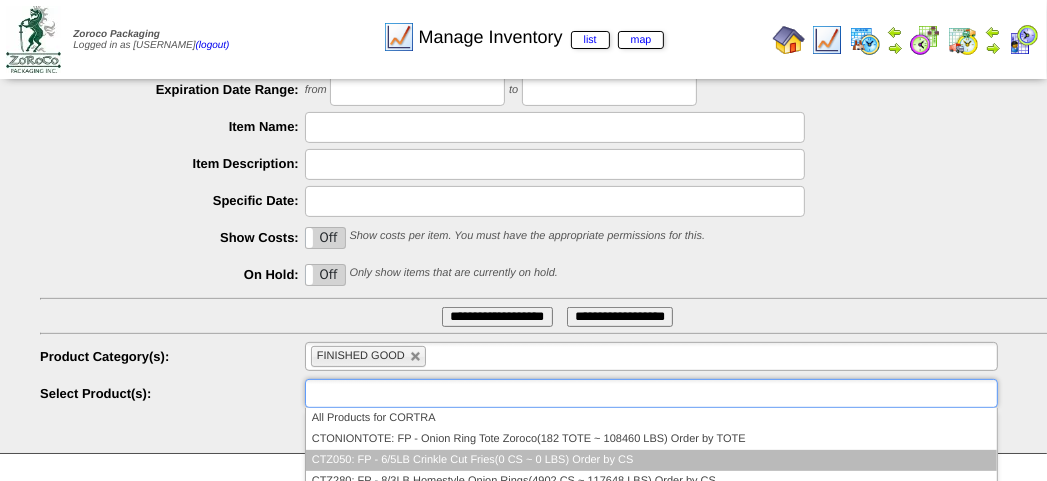 click on "CTZ050: FP - 6/5LB Crinkle Cut Fries(0 CS ~ 0 LBS) Order by CS" at bounding box center [651, 460] 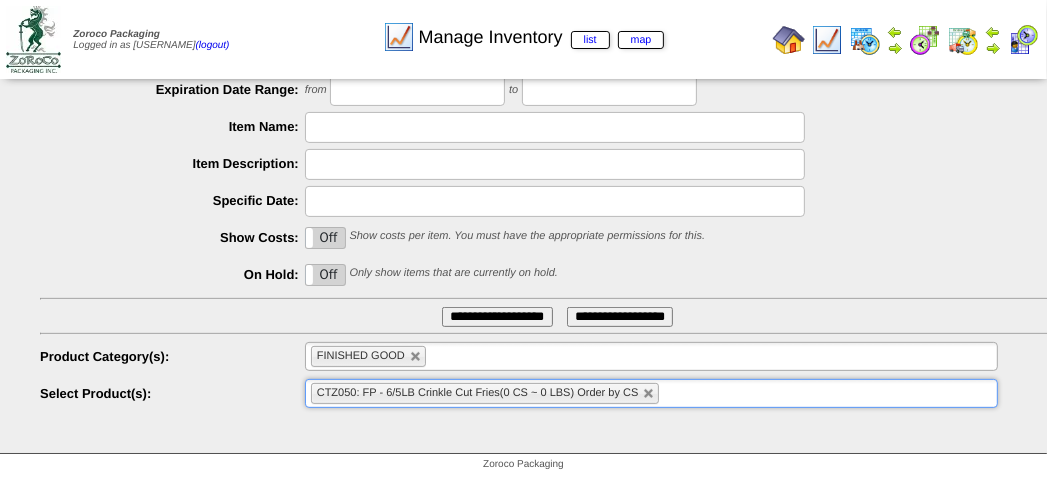 click on "**********" at bounding box center (497, 317) 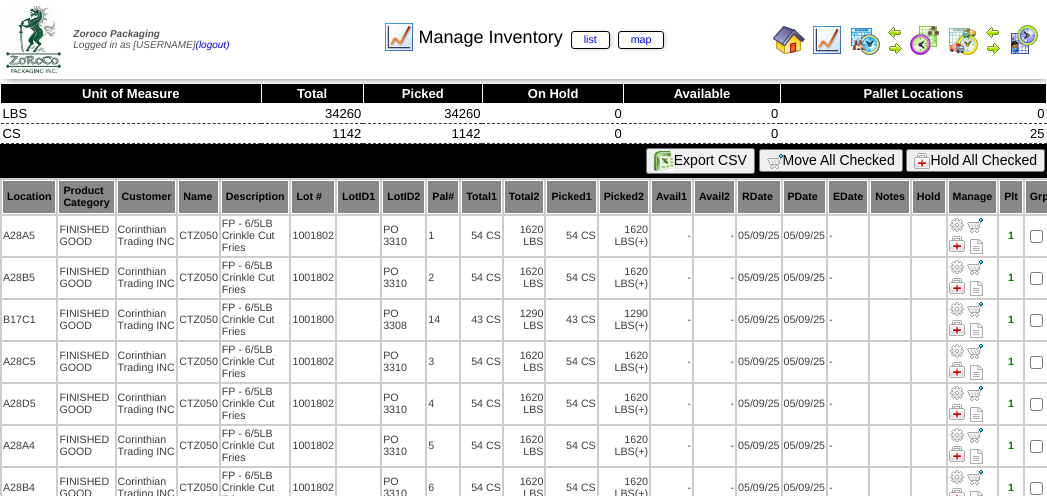 scroll, scrollTop: 0, scrollLeft: 0, axis: both 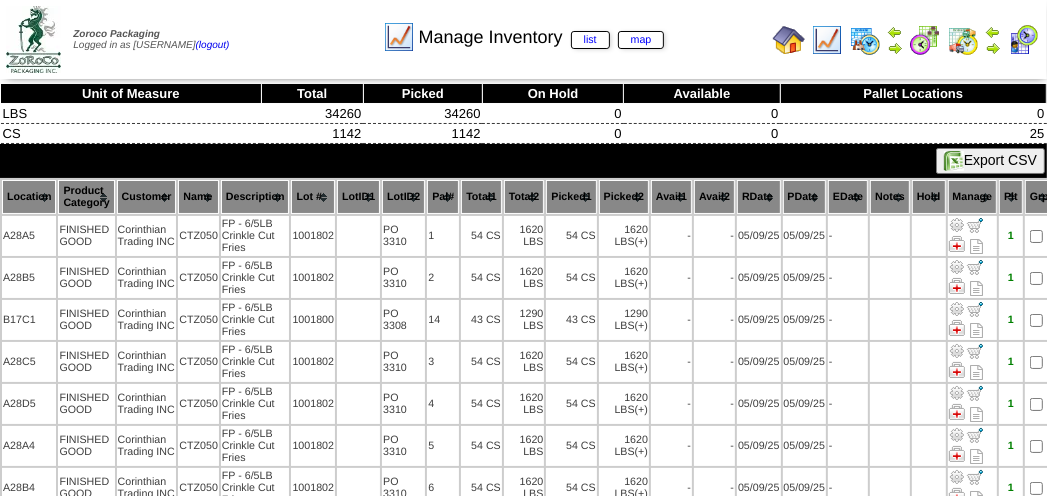 click on "Location" at bounding box center (29, 197) 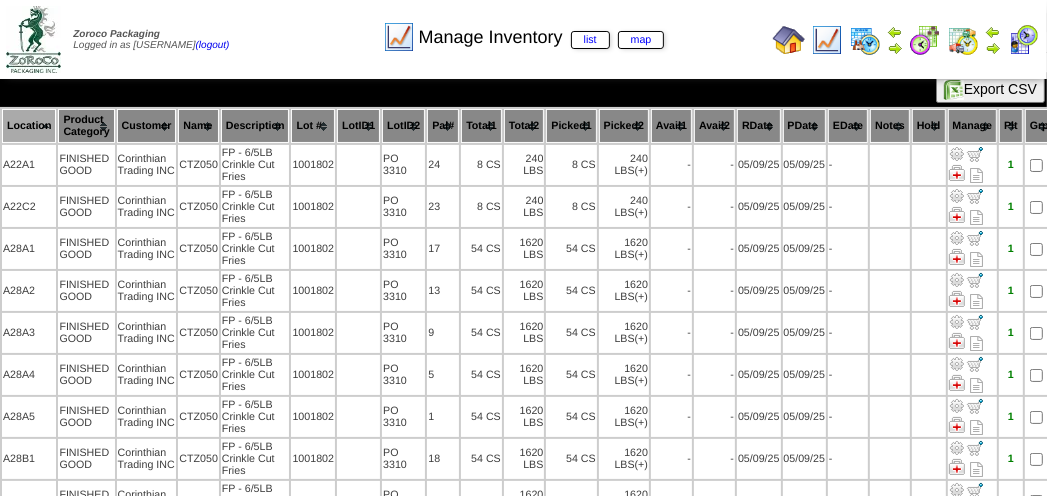 scroll, scrollTop: 0, scrollLeft: 0, axis: both 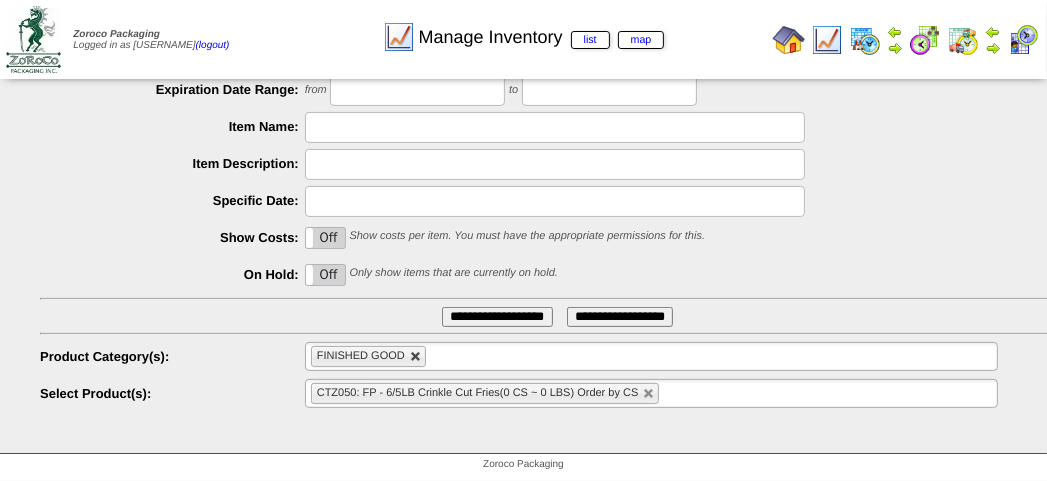 click at bounding box center [416, 357] 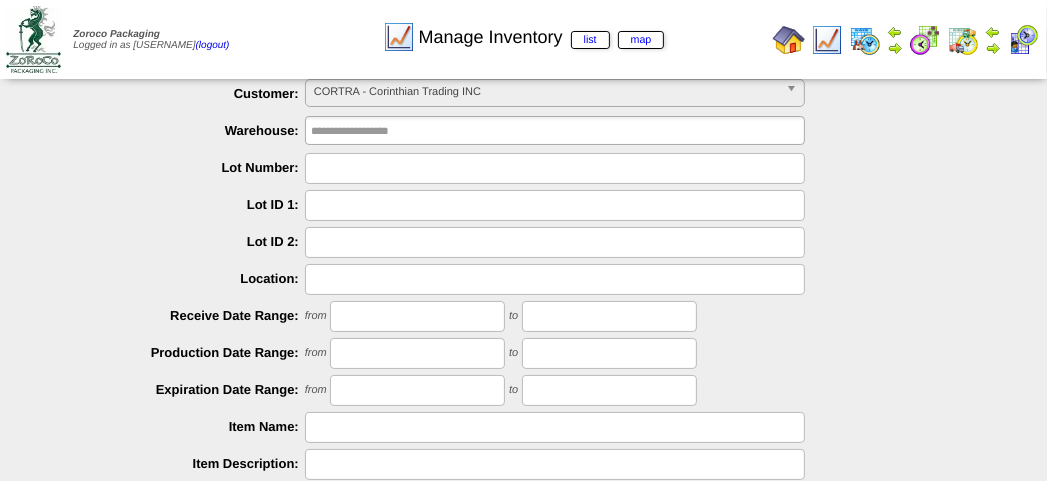scroll, scrollTop: 0, scrollLeft: 0, axis: both 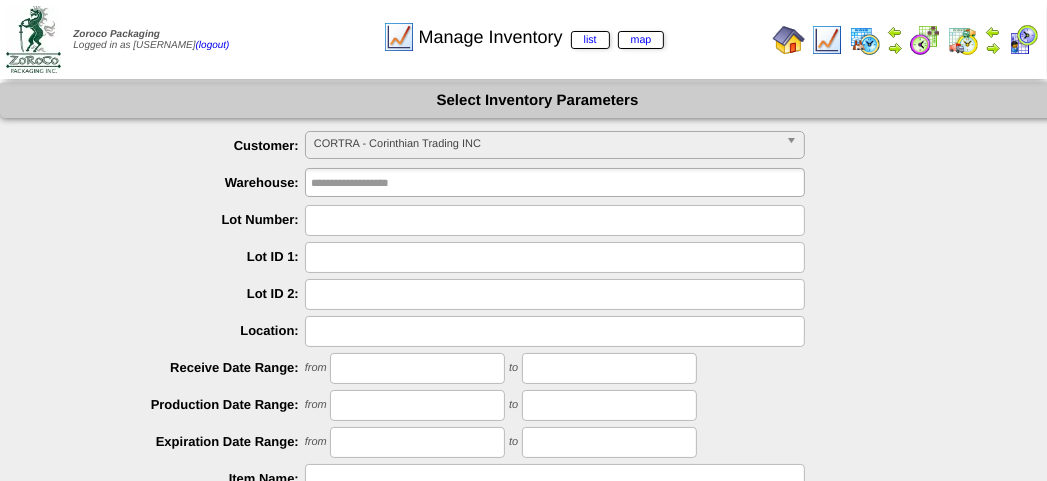 click on "CORTRA - Corinthian Trading INC" at bounding box center (546, 144) 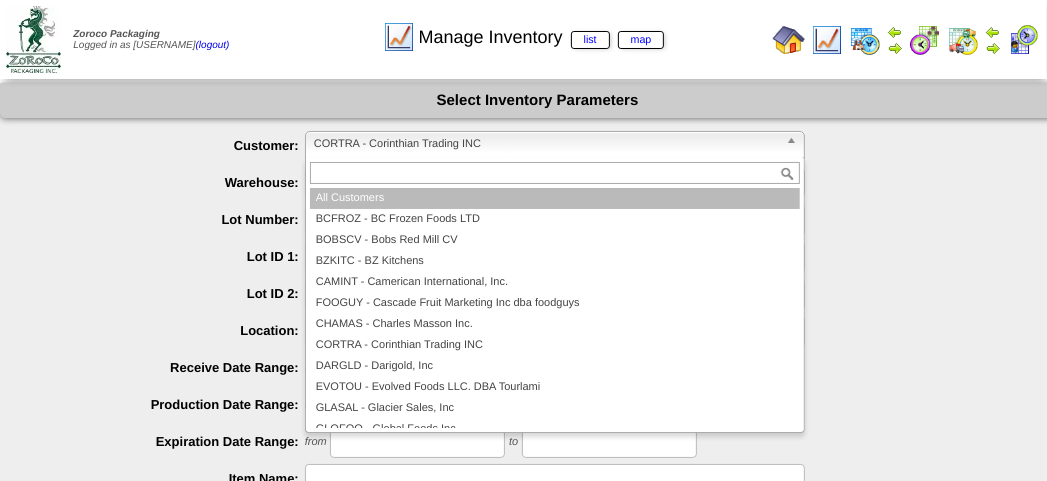 click on "All Customers" at bounding box center (555, 198) 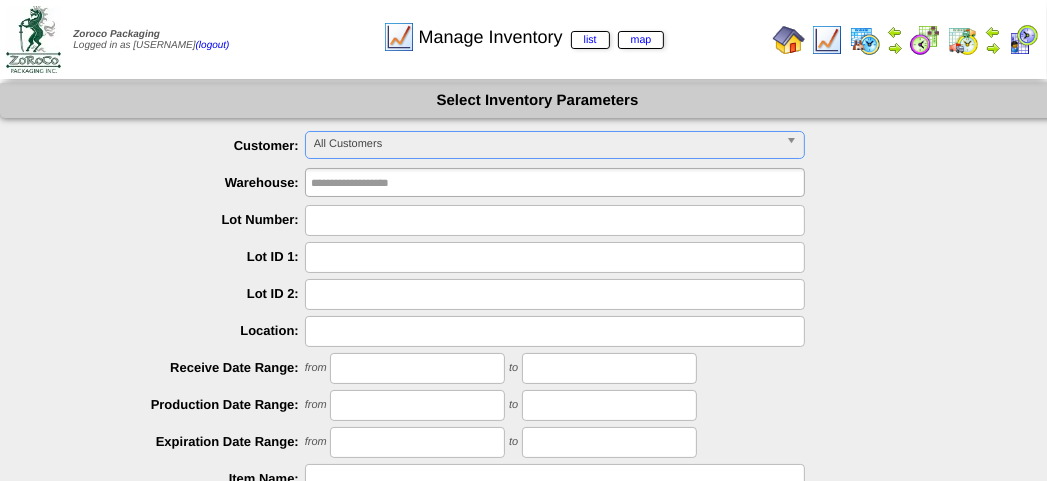 click at bounding box center [555, 220] 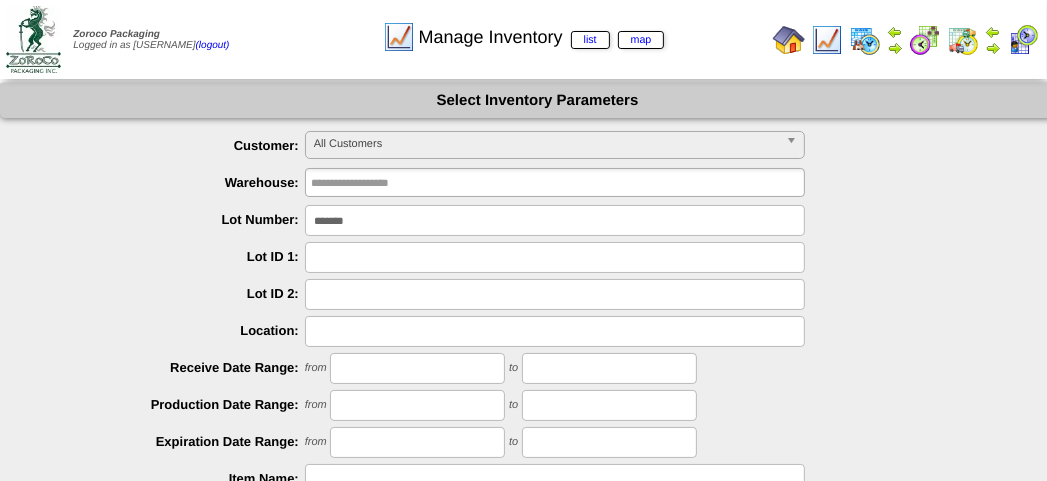 type on "*******" 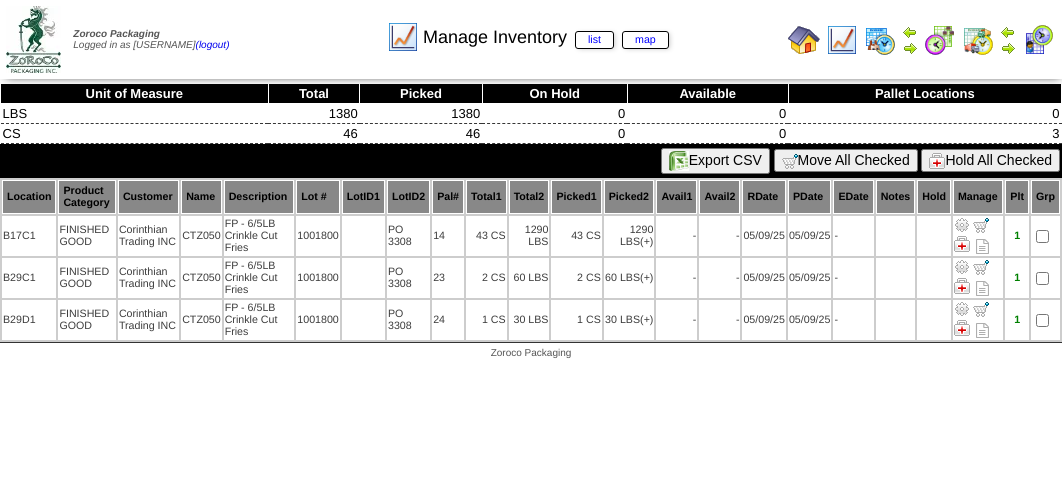 scroll, scrollTop: 0, scrollLeft: 0, axis: both 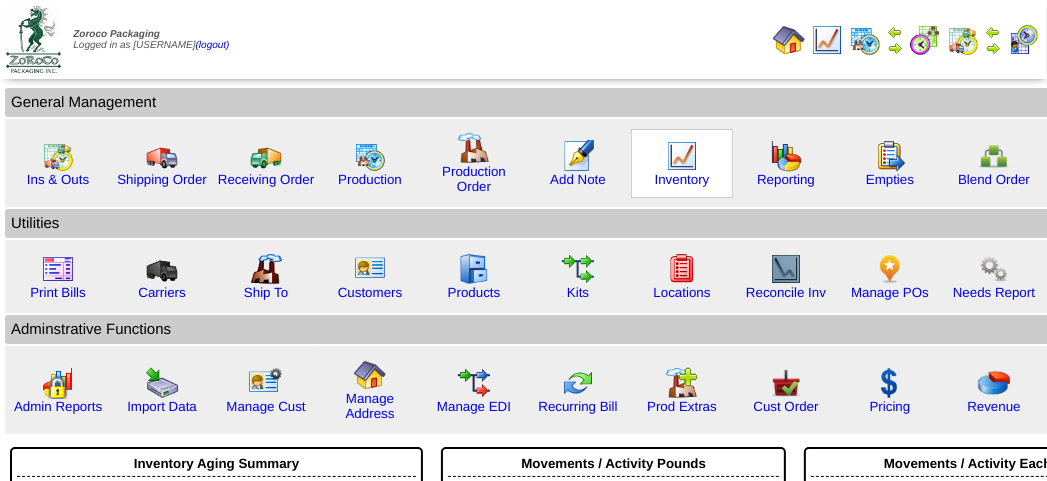 click at bounding box center (682, 156) 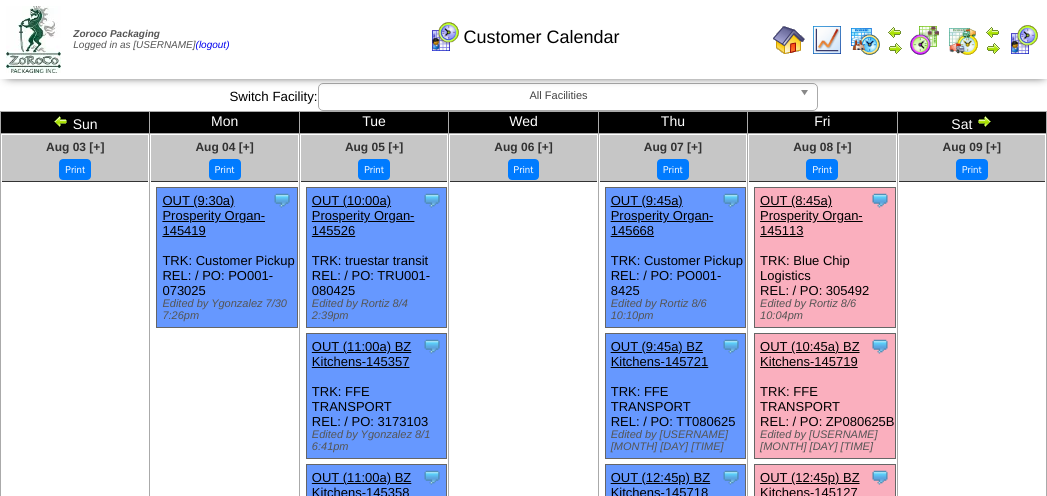 scroll, scrollTop: 0, scrollLeft: 0, axis: both 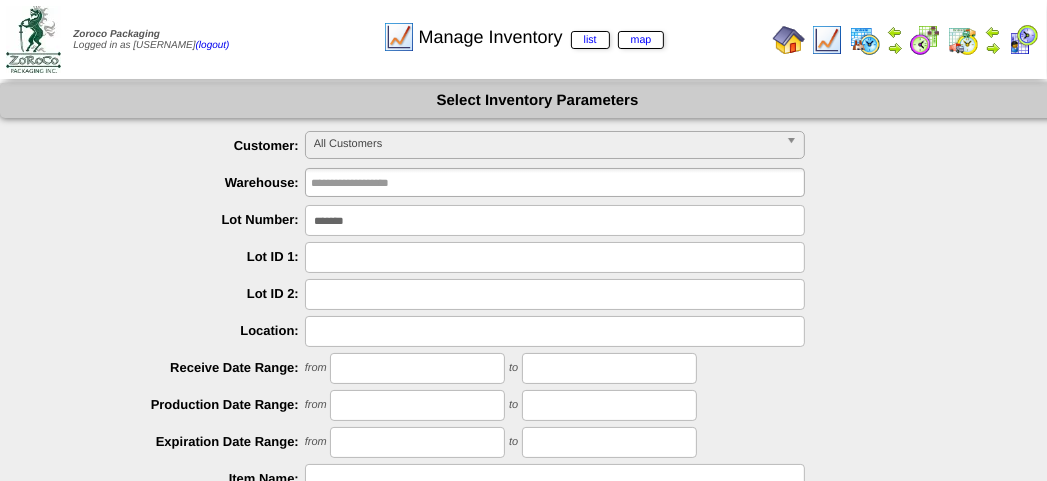 click on "*******" at bounding box center (555, 220) 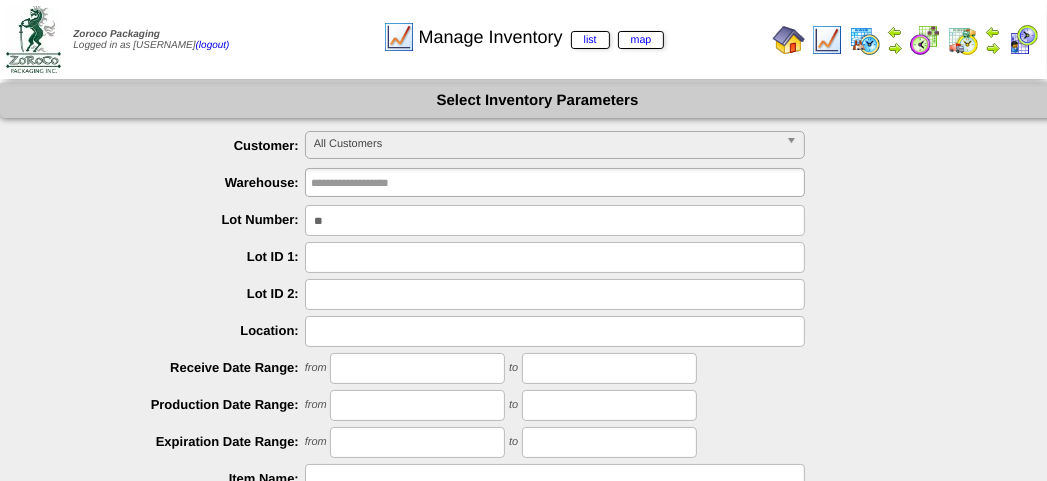 type on "*" 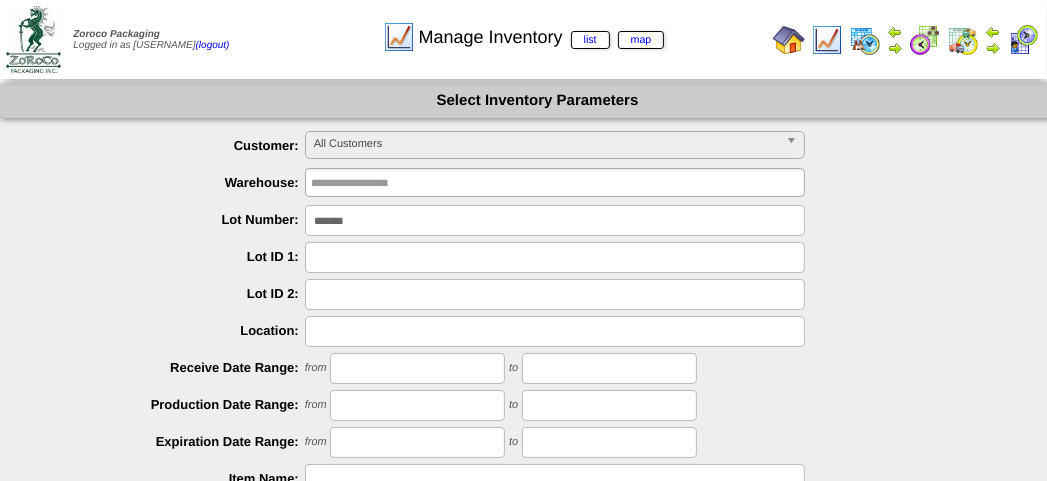 type on "*******" 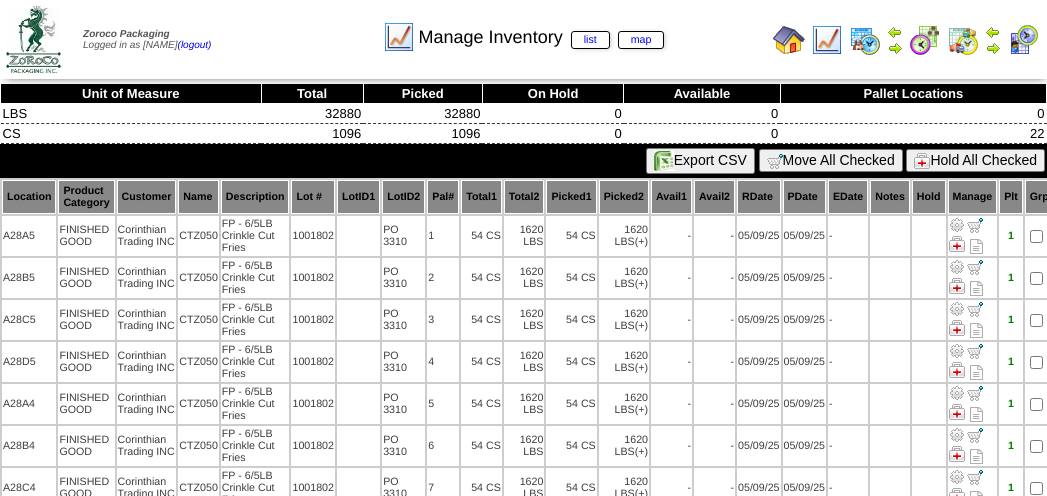 scroll, scrollTop: 0, scrollLeft: 0, axis: both 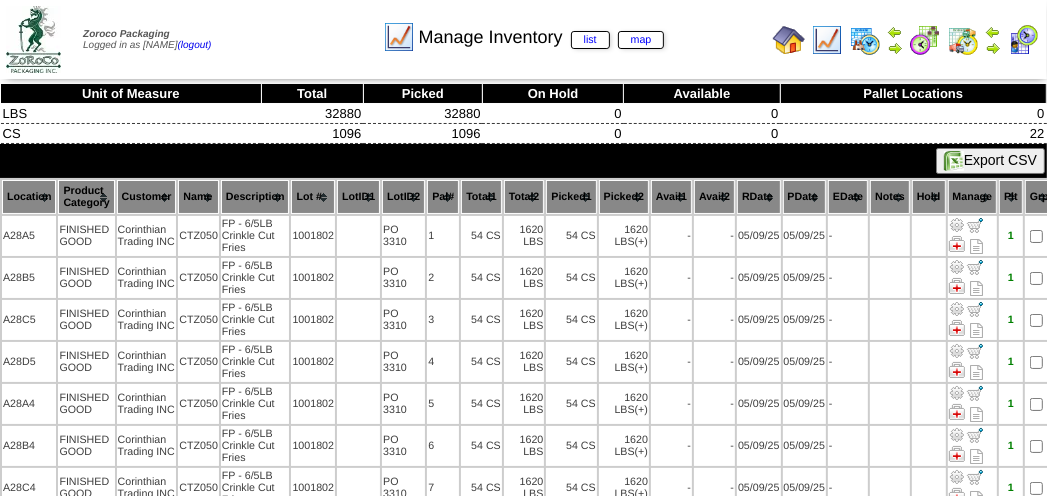 click on "Total1" at bounding box center [481, 197] 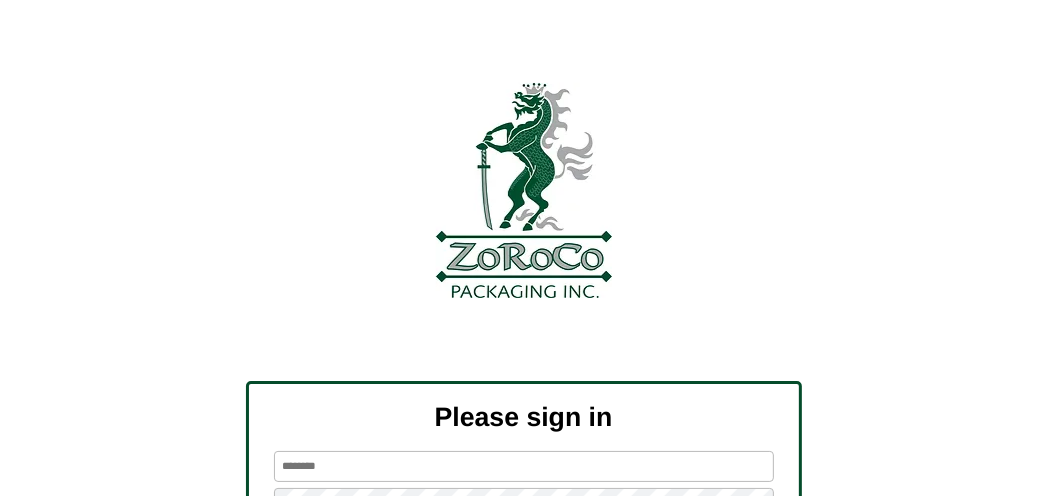 scroll, scrollTop: 228, scrollLeft: 0, axis: vertical 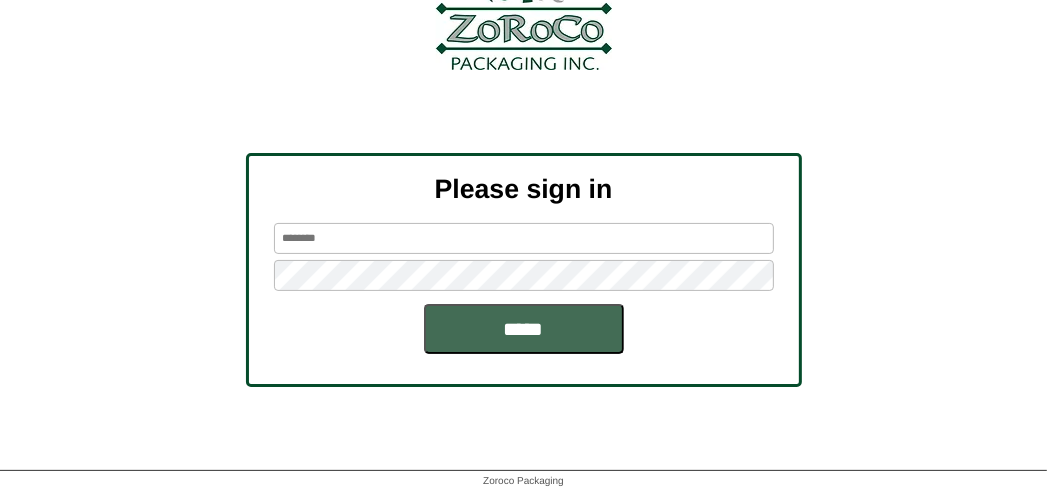 type on "*******" 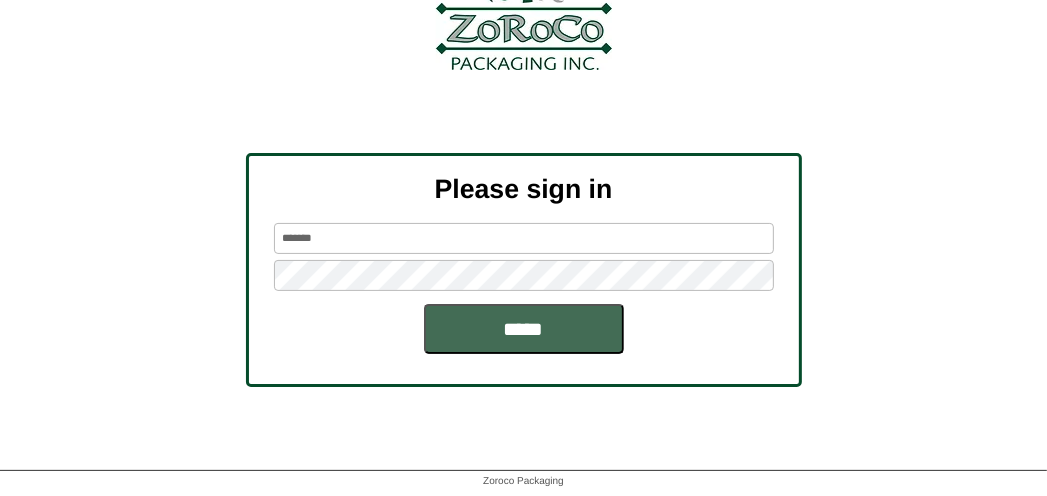 click on "*****" at bounding box center (524, 329) 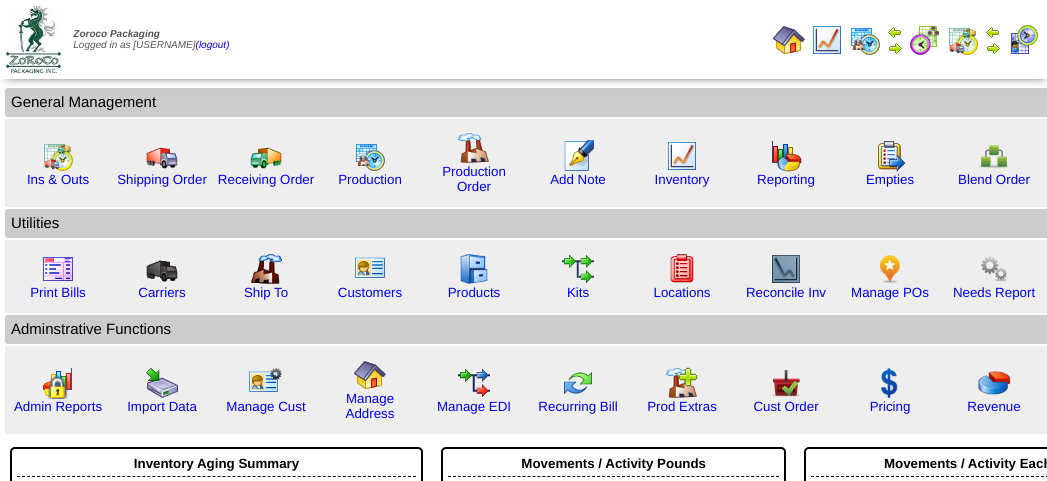 scroll, scrollTop: 0, scrollLeft: 0, axis: both 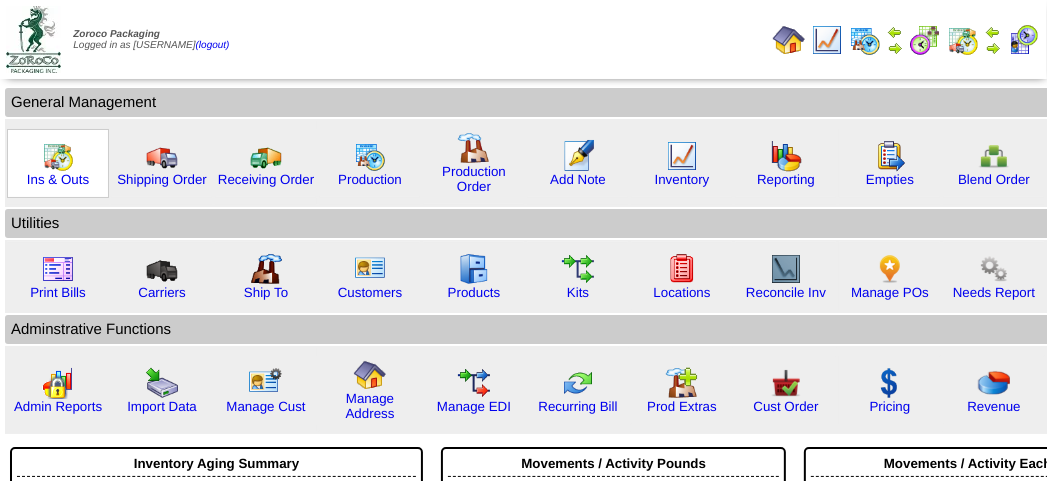 click at bounding box center [58, 156] 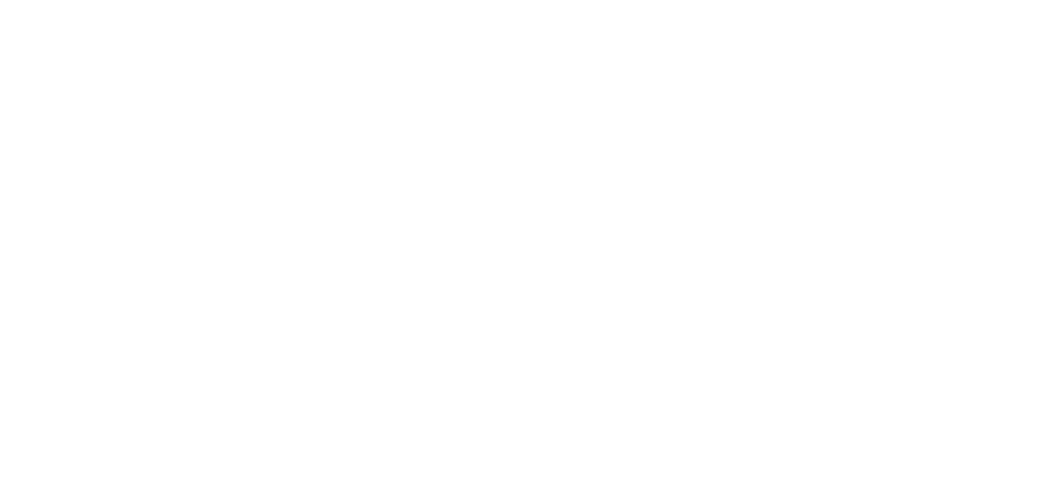 scroll, scrollTop: 0, scrollLeft: 0, axis: both 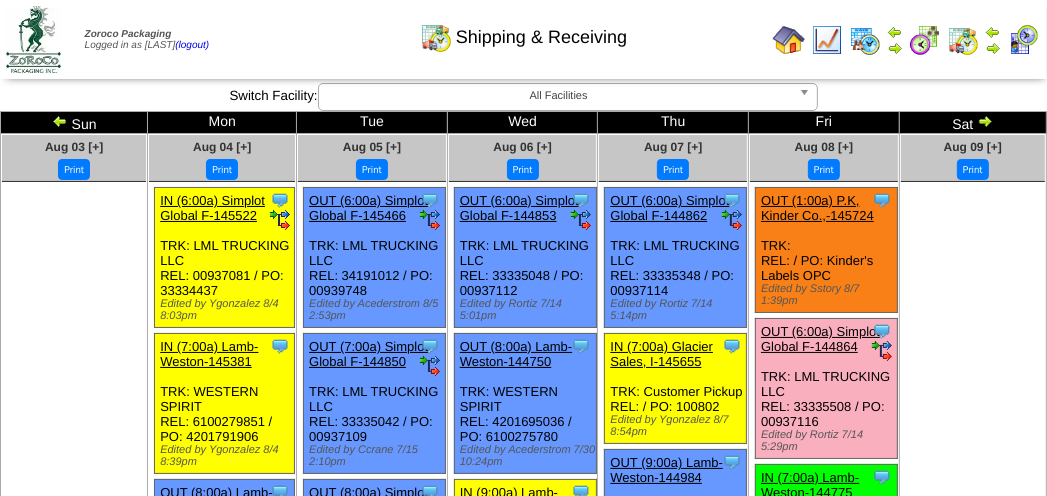 click on "Shipping & Receiving" at bounding box center (523, 30) 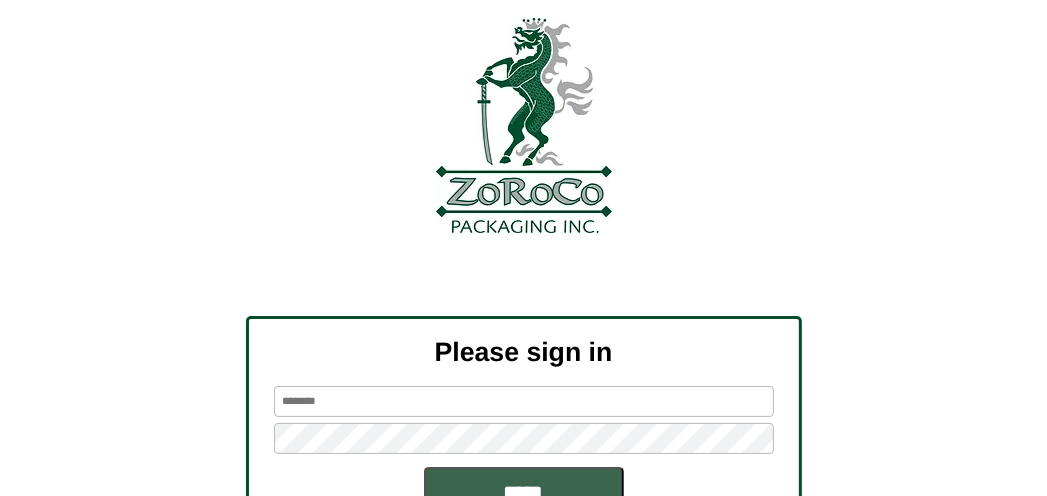 scroll, scrollTop: 100, scrollLeft: 0, axis: vertical 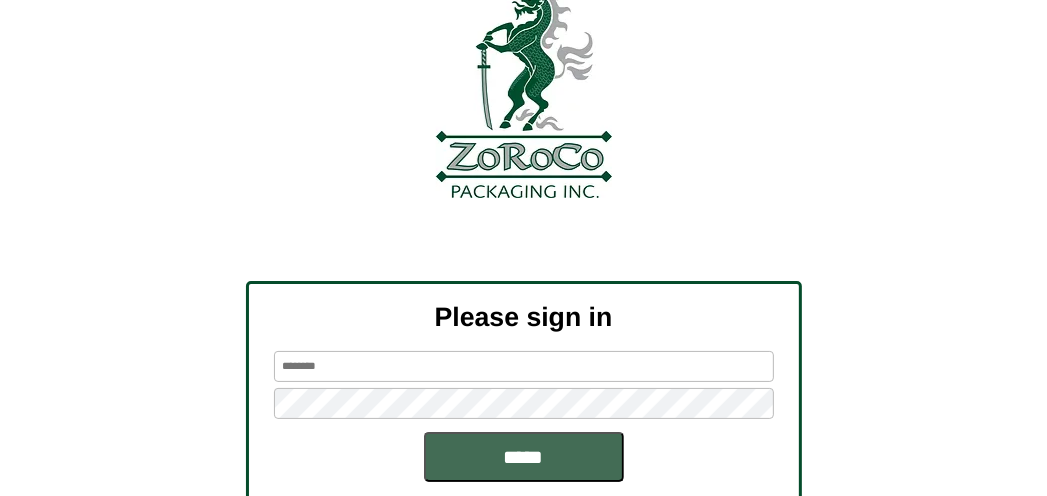 type on "*******" 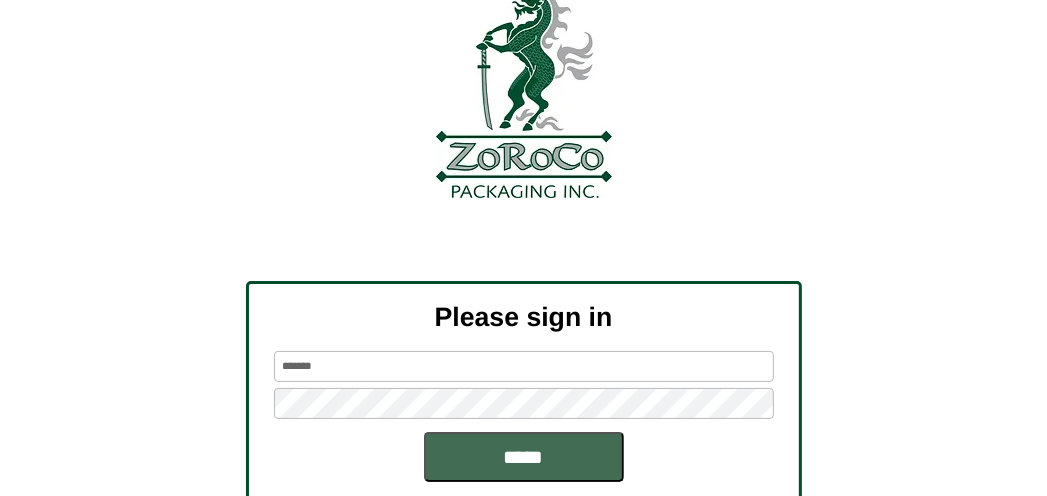 click on "*****" at bounding box center (524, 457) 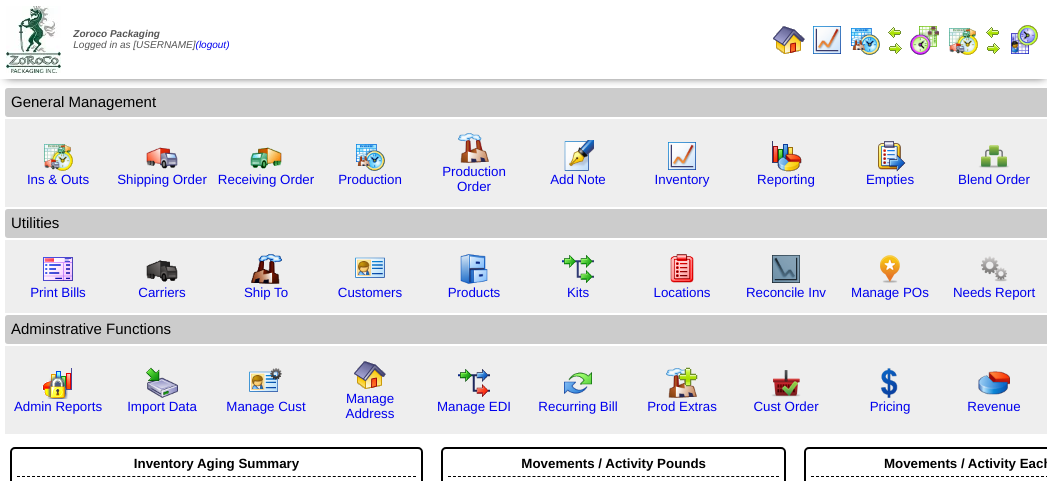 scroll, scrollTop: 0, scrollLeft: 0, axis: both 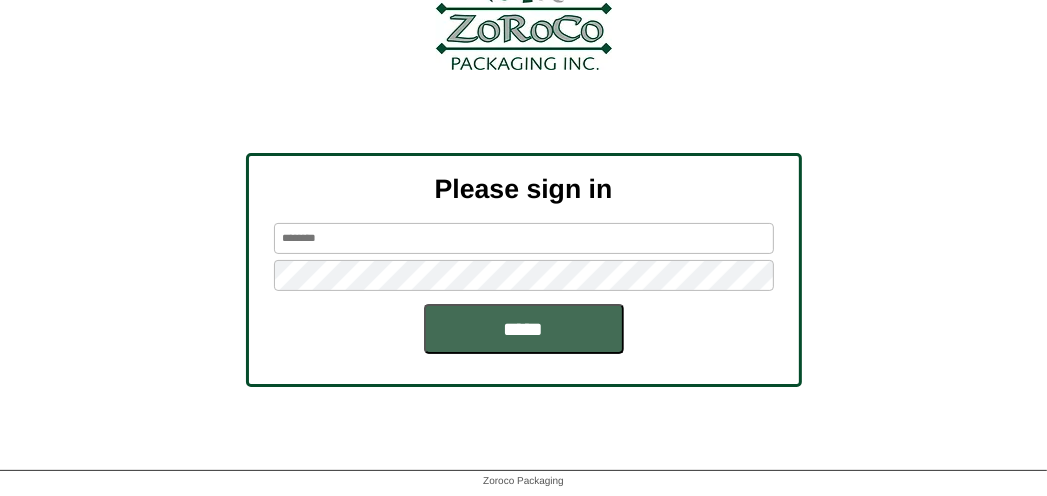 type on "*******" 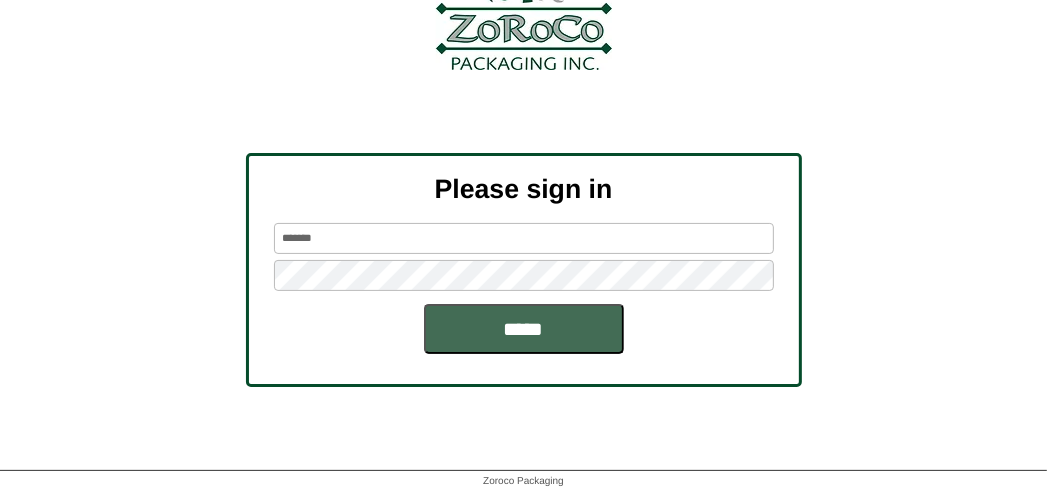 click on "*****" at bounding box center (524, 329) 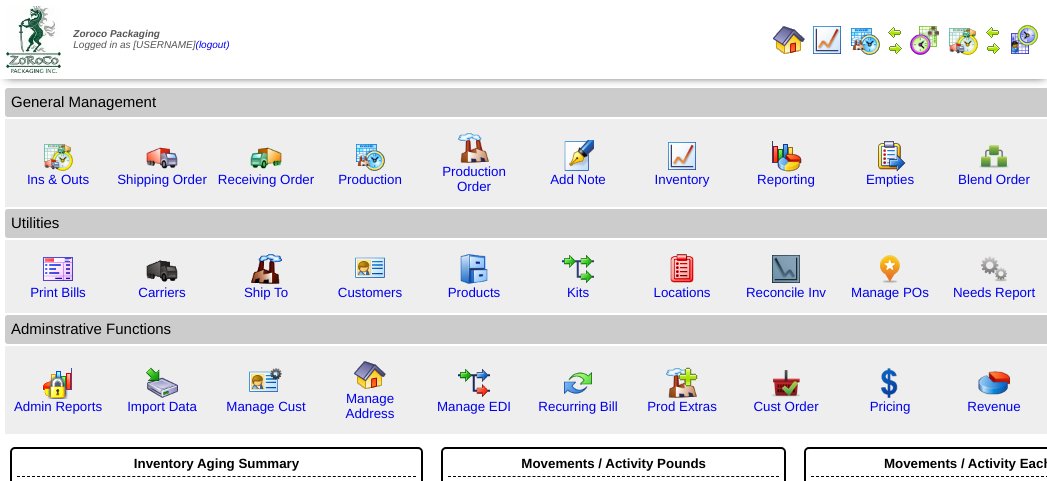 scroll, scrollTop: 0, scrollLeft: 0, axis: both 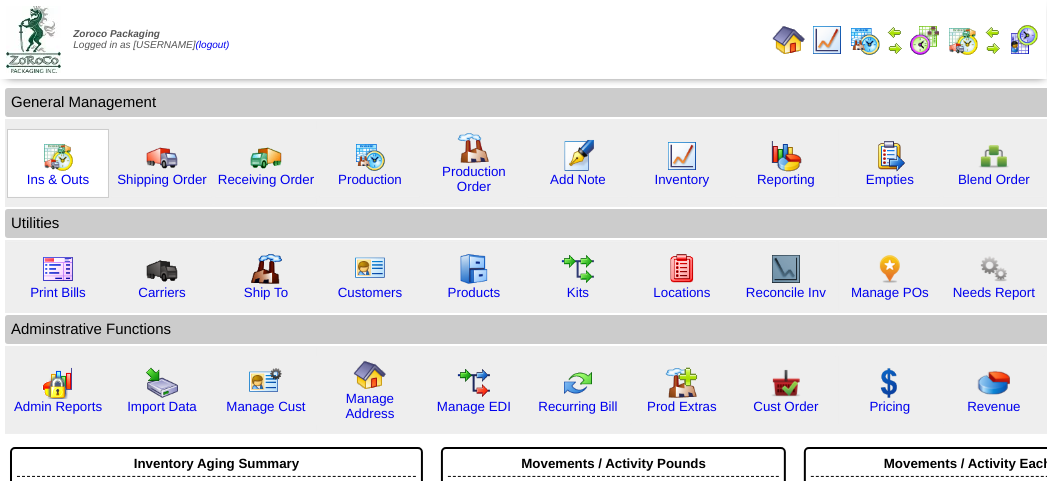 click at bounding box center [58, 156] 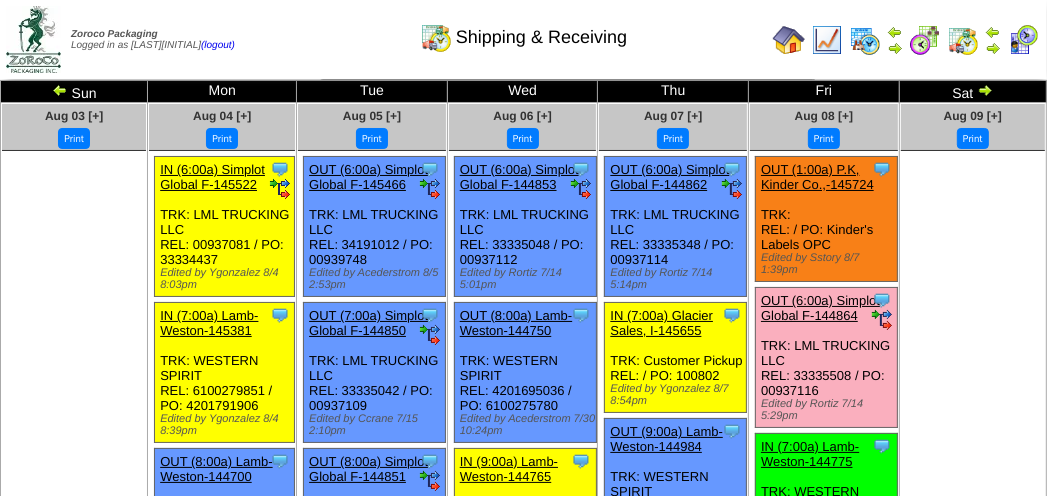 scroll, scrollTop: 0, scrollLeft: 0, axis: both 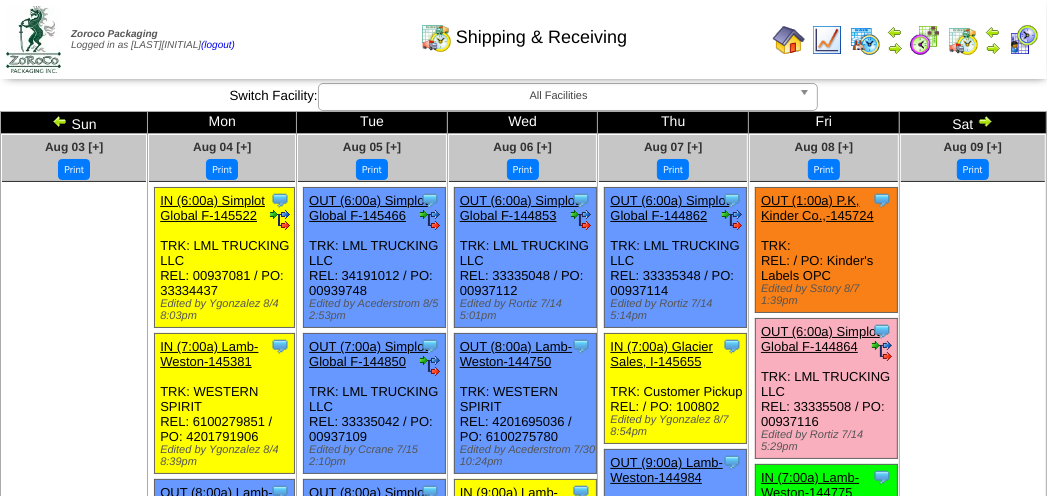 click at bounding box center (1023, 40) 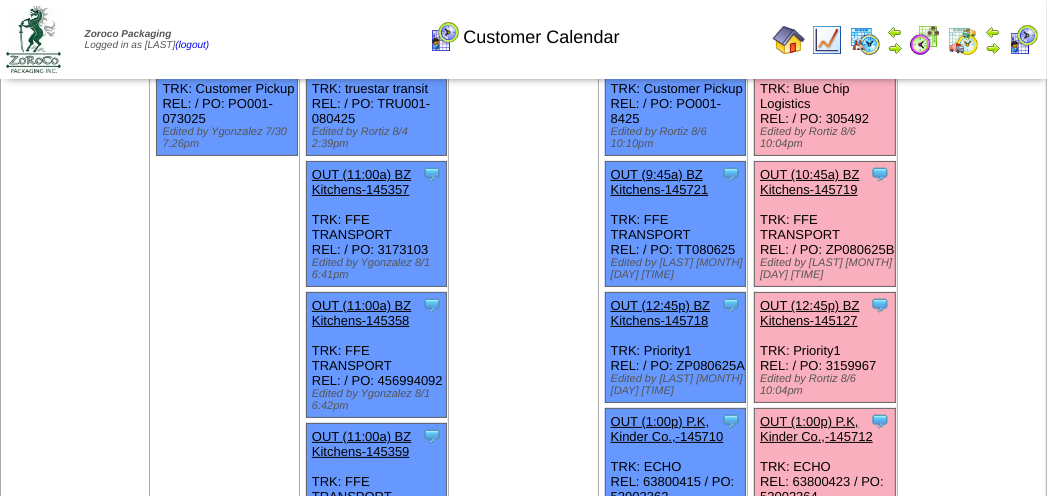 scroll, scrollTop: 300, scrollLeft: 0, axis: vertical 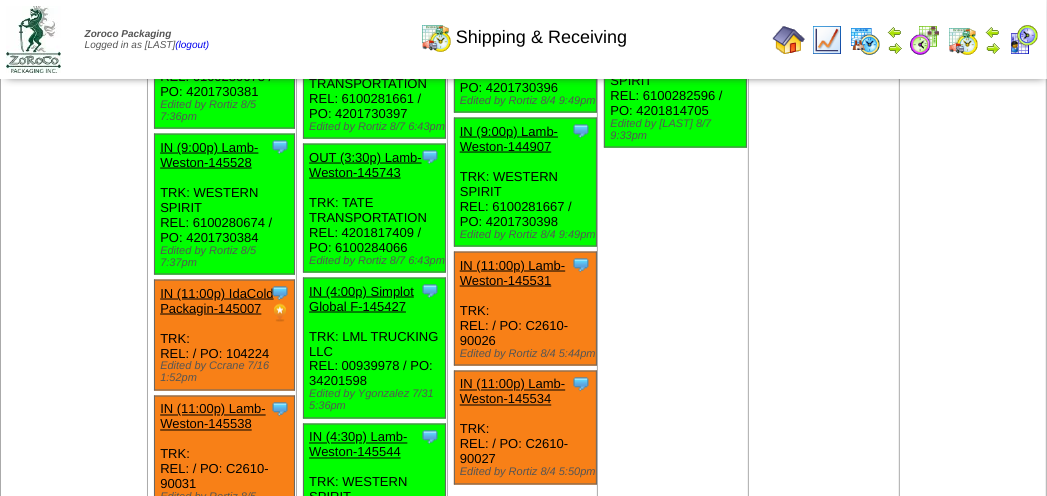 click at bounding box center (1023, 40) 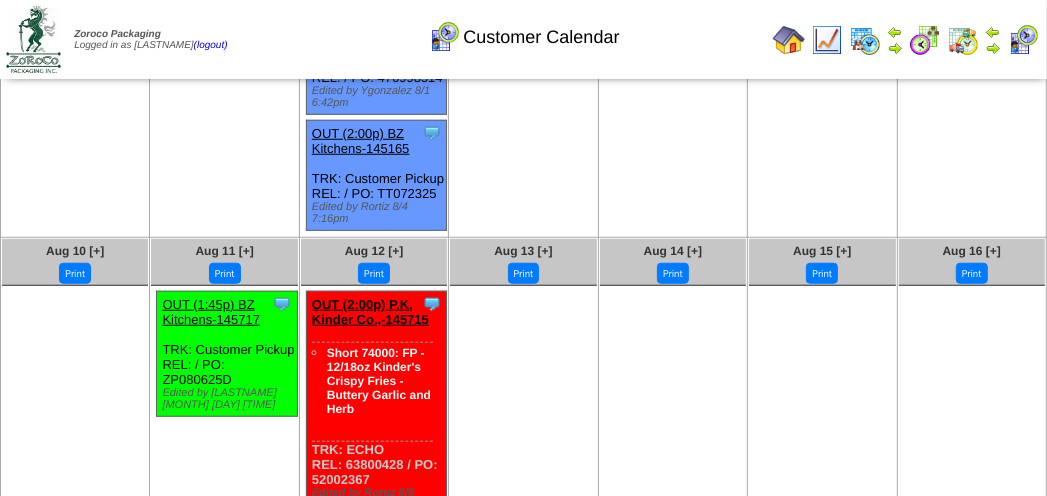 scroll, scrollTop: 1021, scrollLeft: 0, axis: vertical 